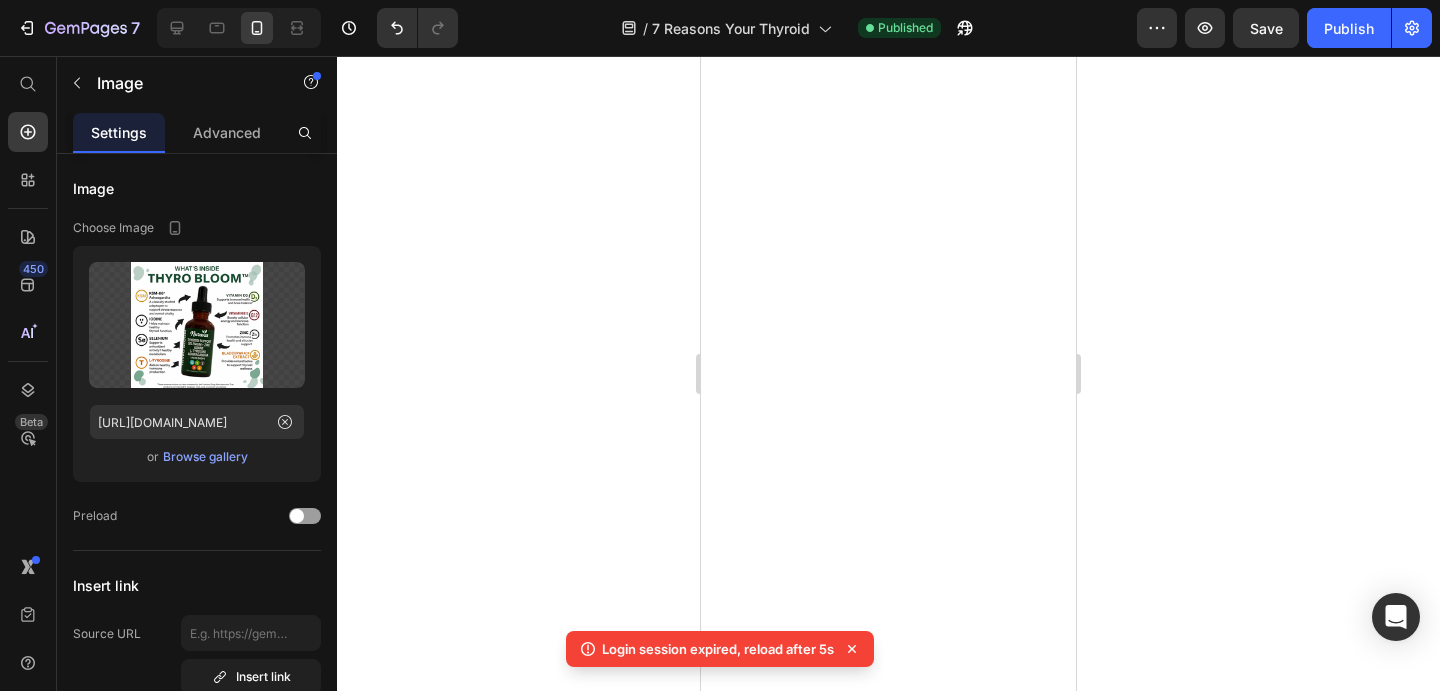 scroll, scrollTop: 0, scrollLeft: 0, axis: both 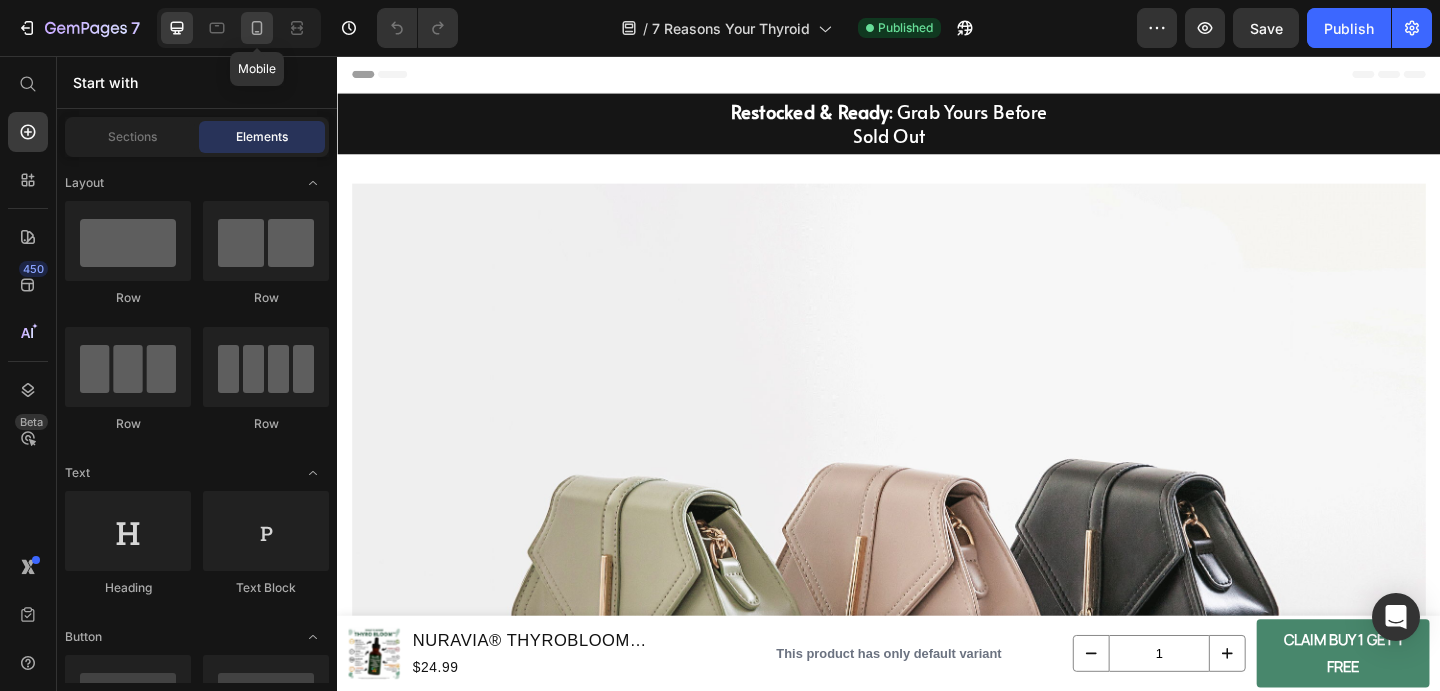 click 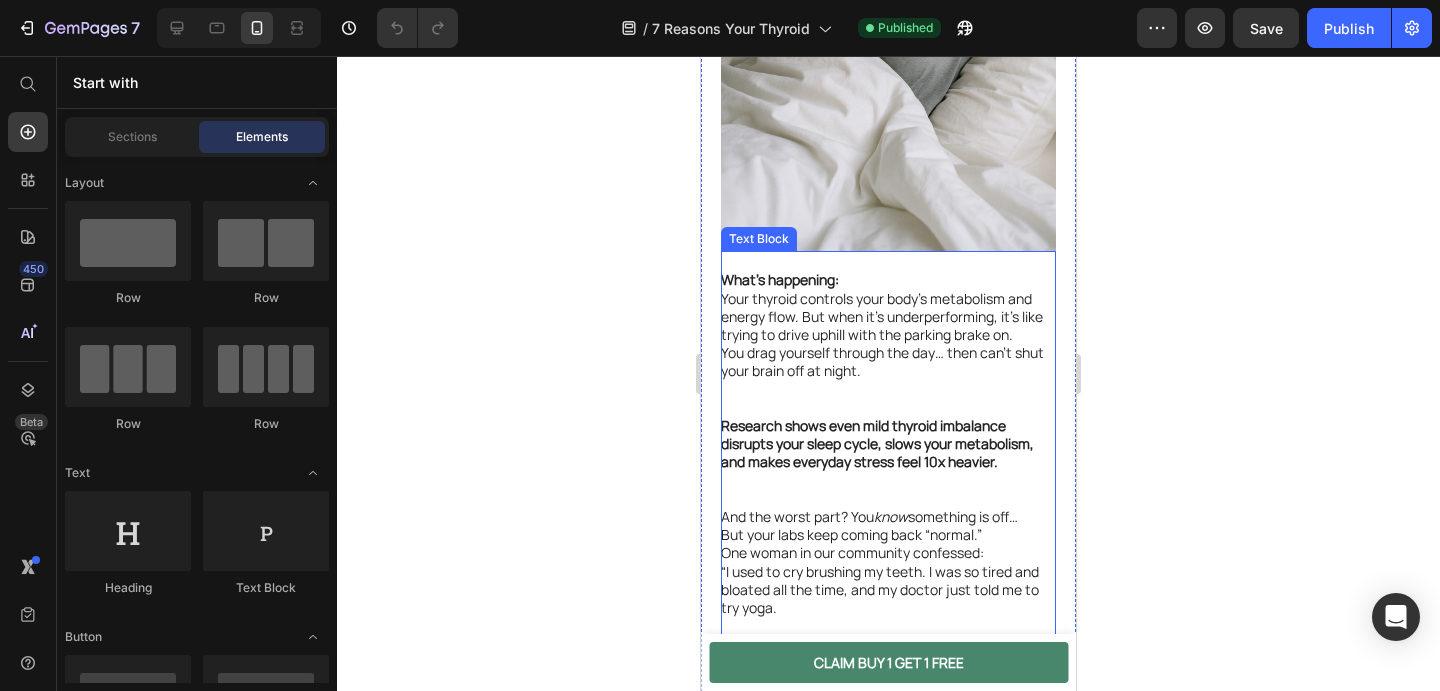 scroll, scrollTop: 904, scrollLeft: 0, axis: vertical 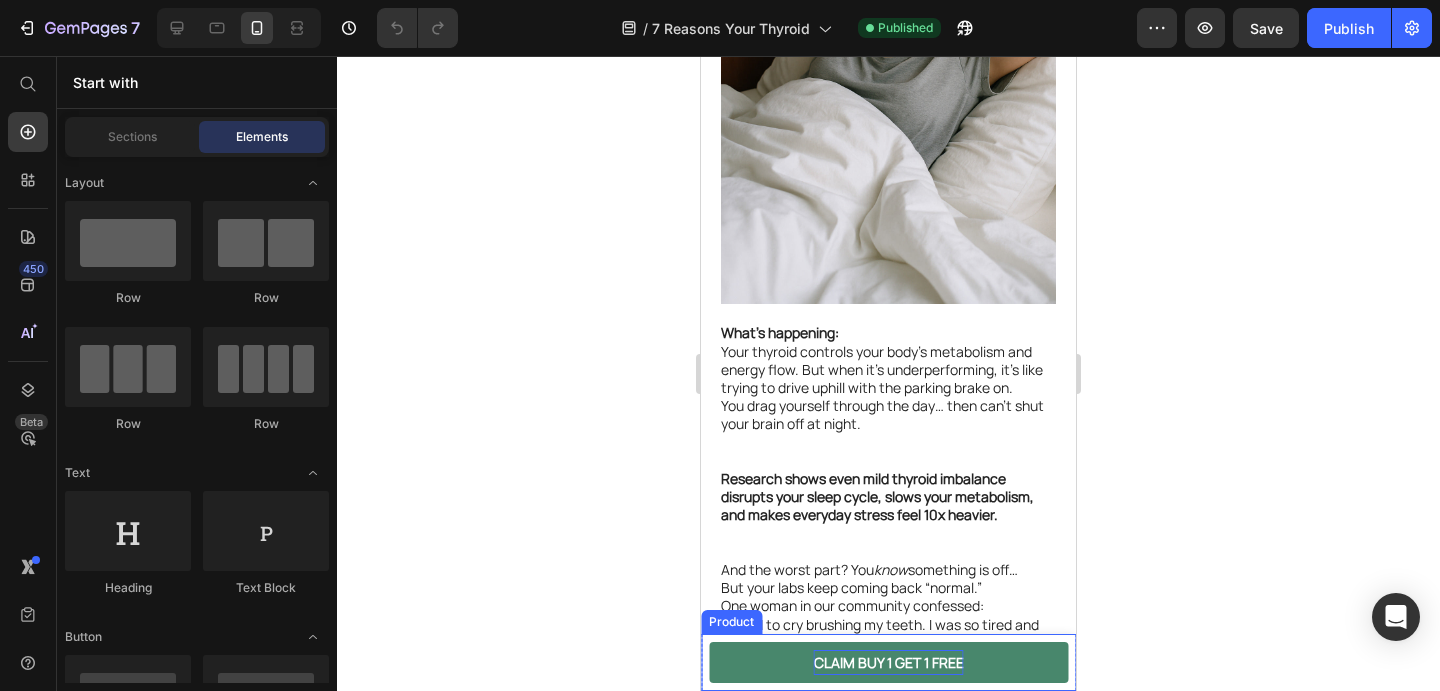 click on "CLAIM BUY 1 GET 1 FREE" at bounding box center [889, 662] 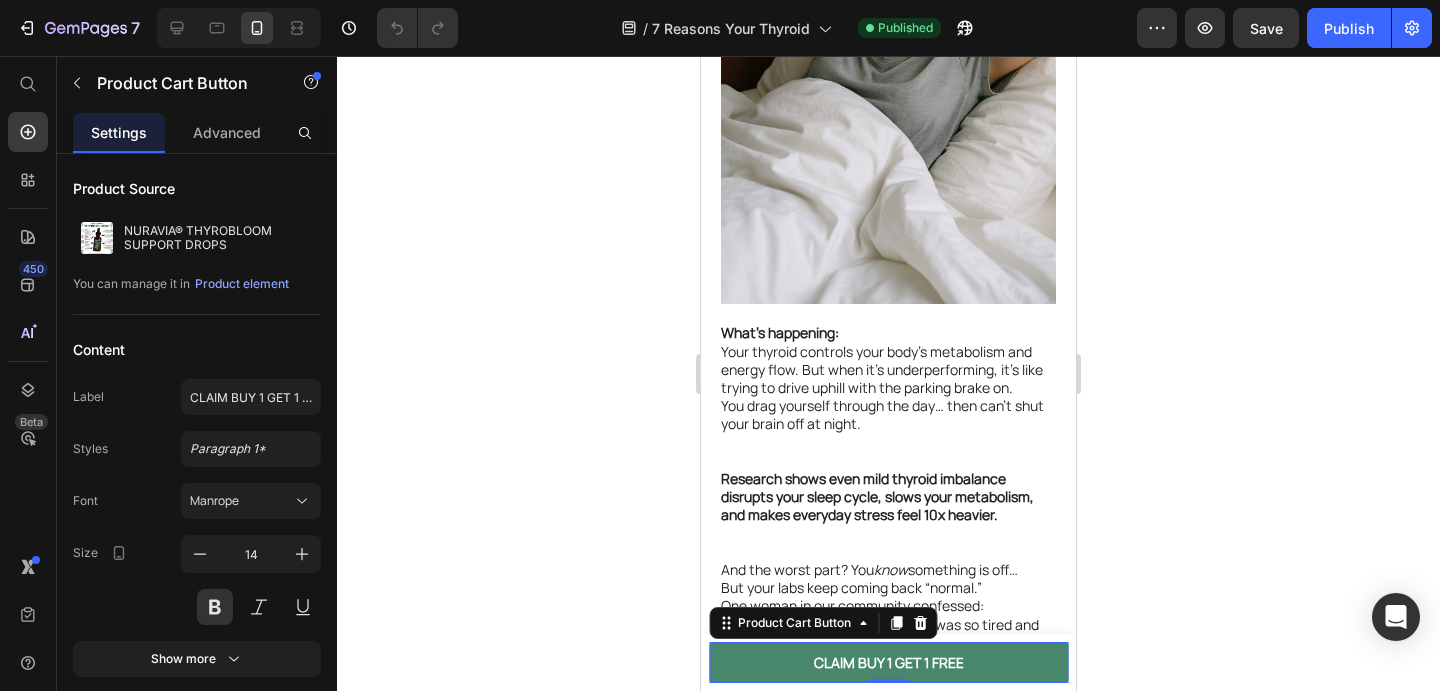 click on "CLAIM BUY 1 GET 1 FREE" at bounding box center [888, 662] 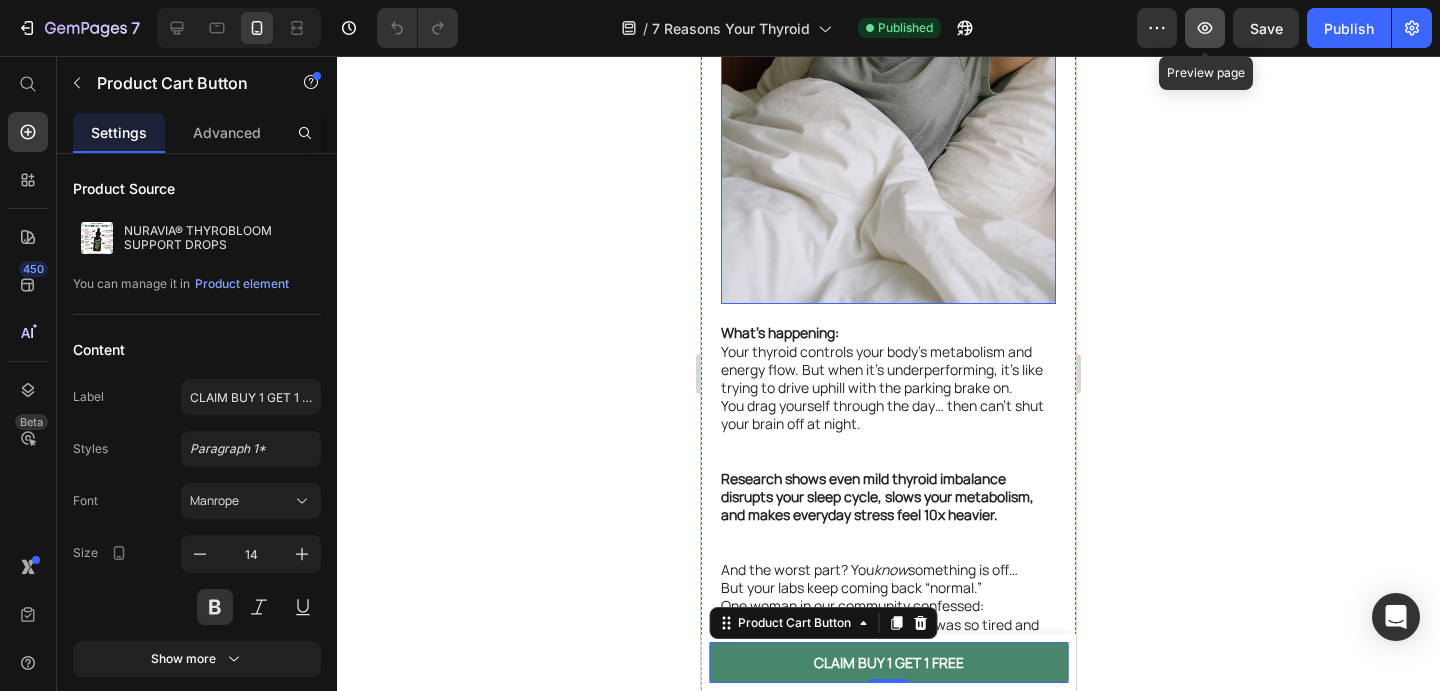 click 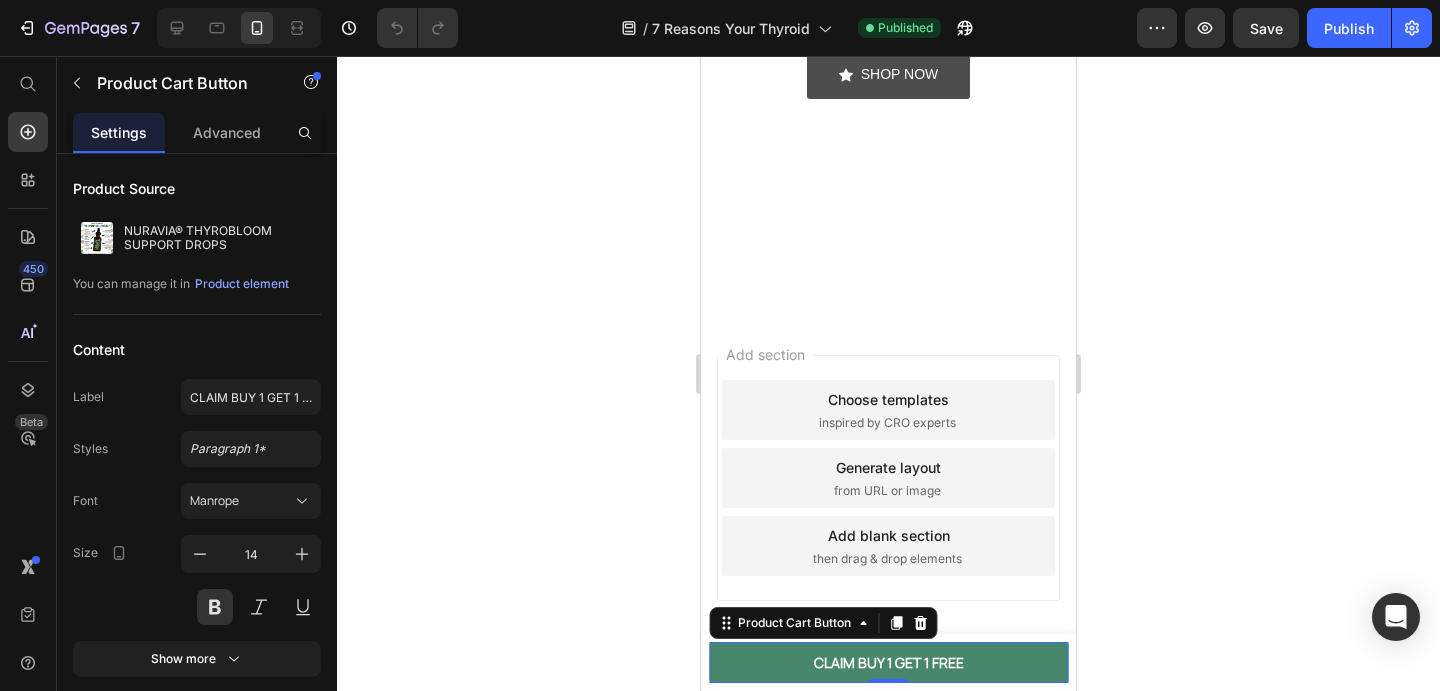 scroll, scrollTop: 10812, scrollLeft: 0, axis: vertical 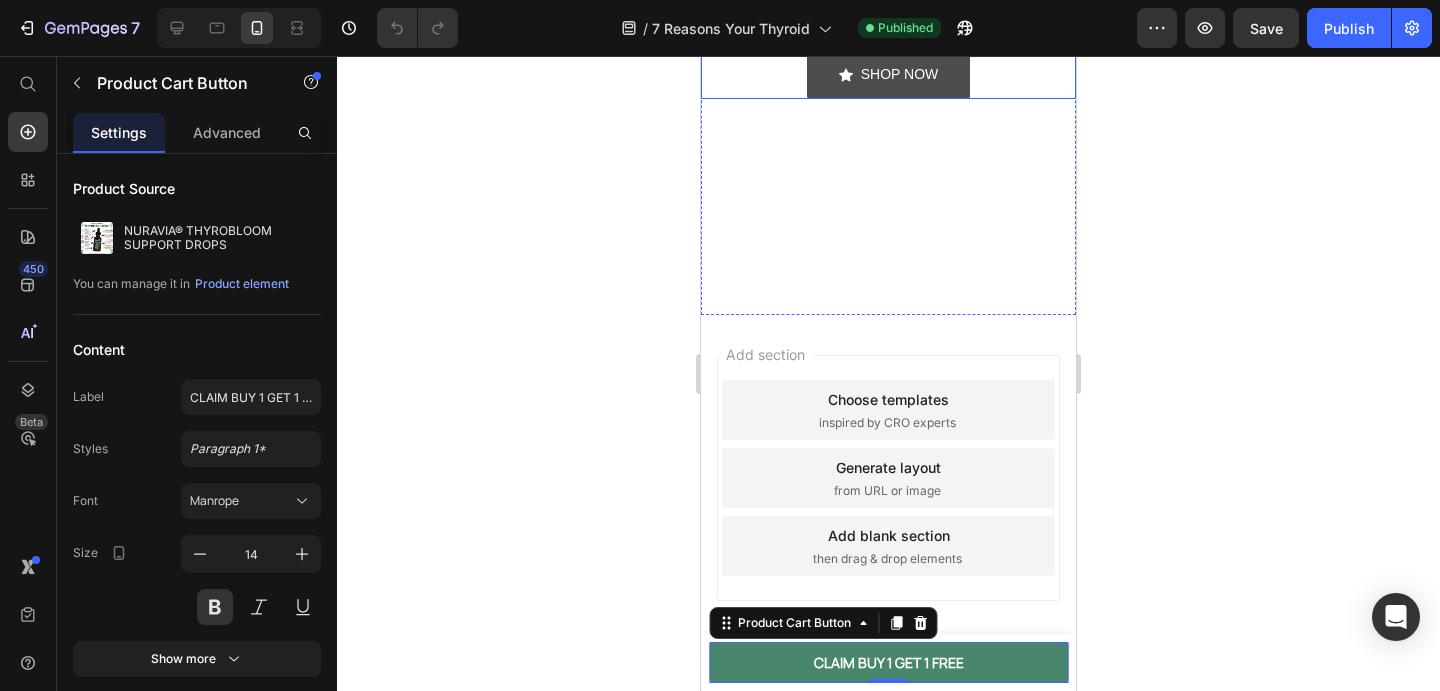click on "SHOP NOW" at bounding box center [889, 74] 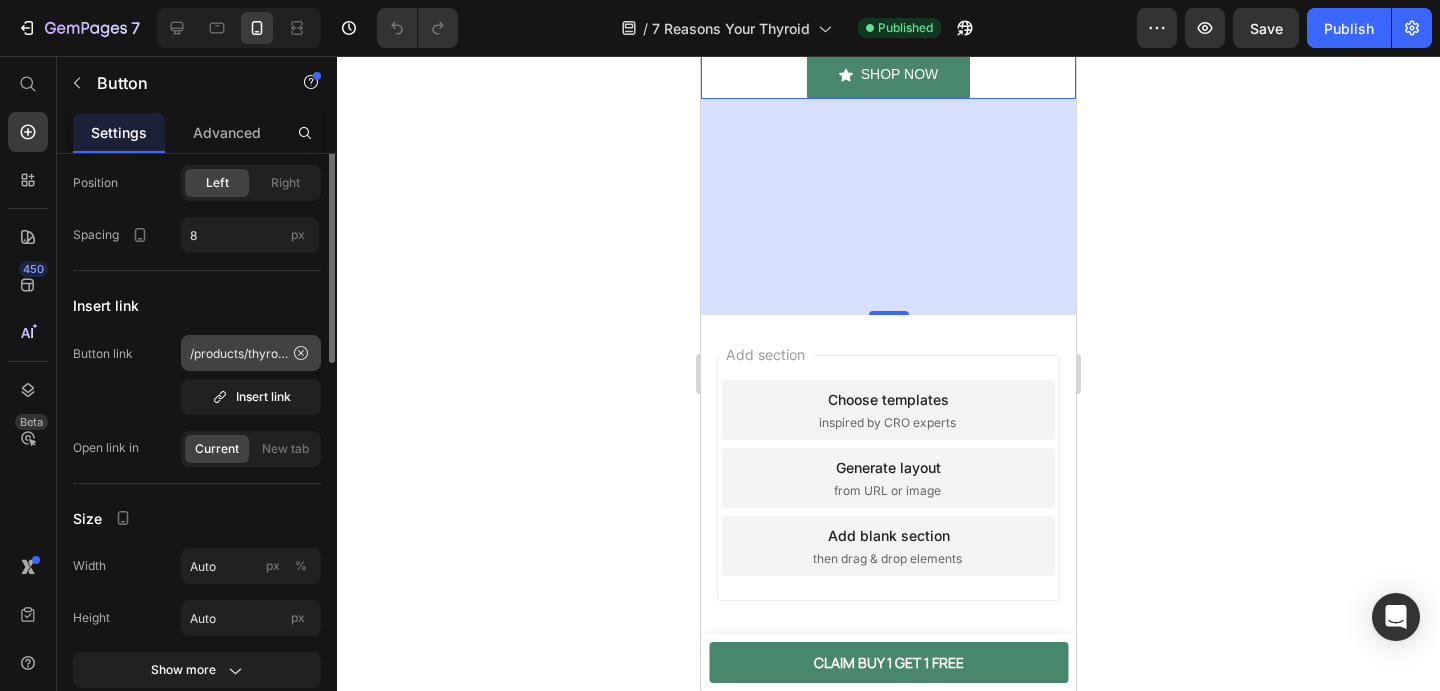 scroll, scrollTop: 107, scrollLeft: 0, axis: vertical 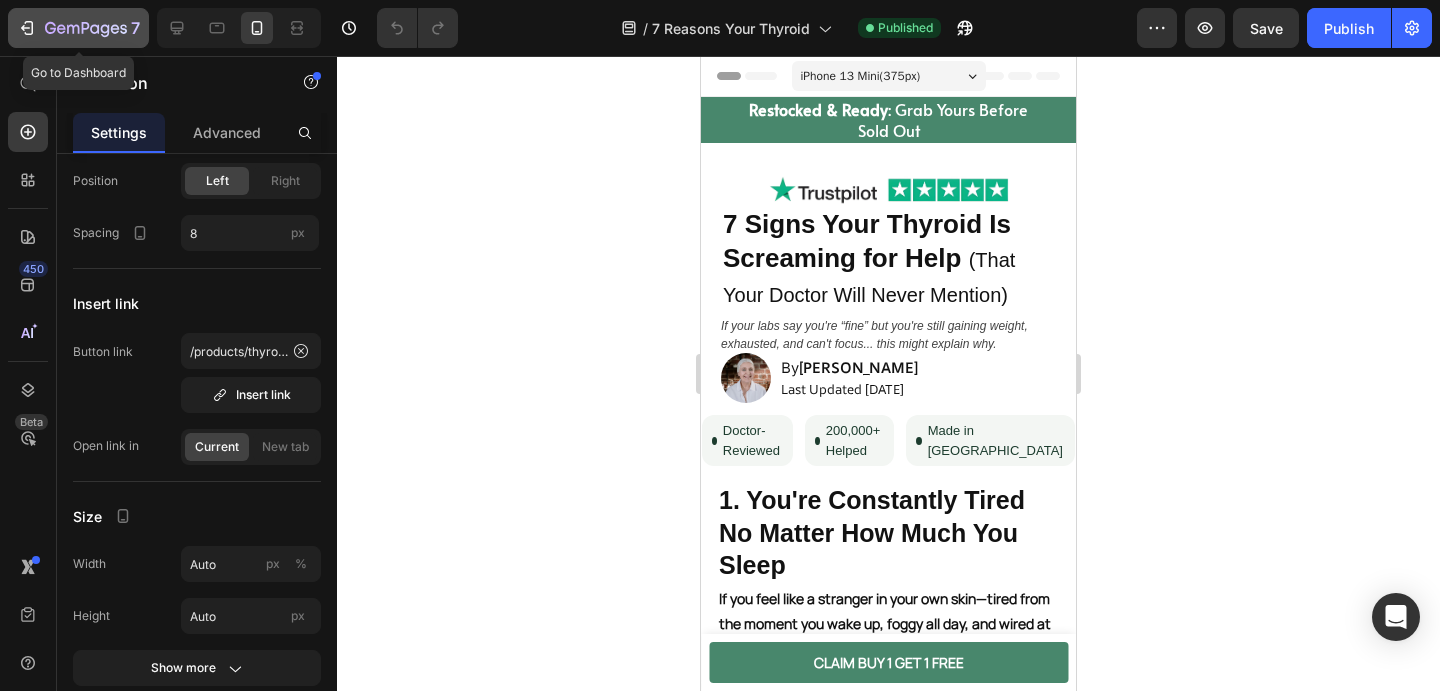 click 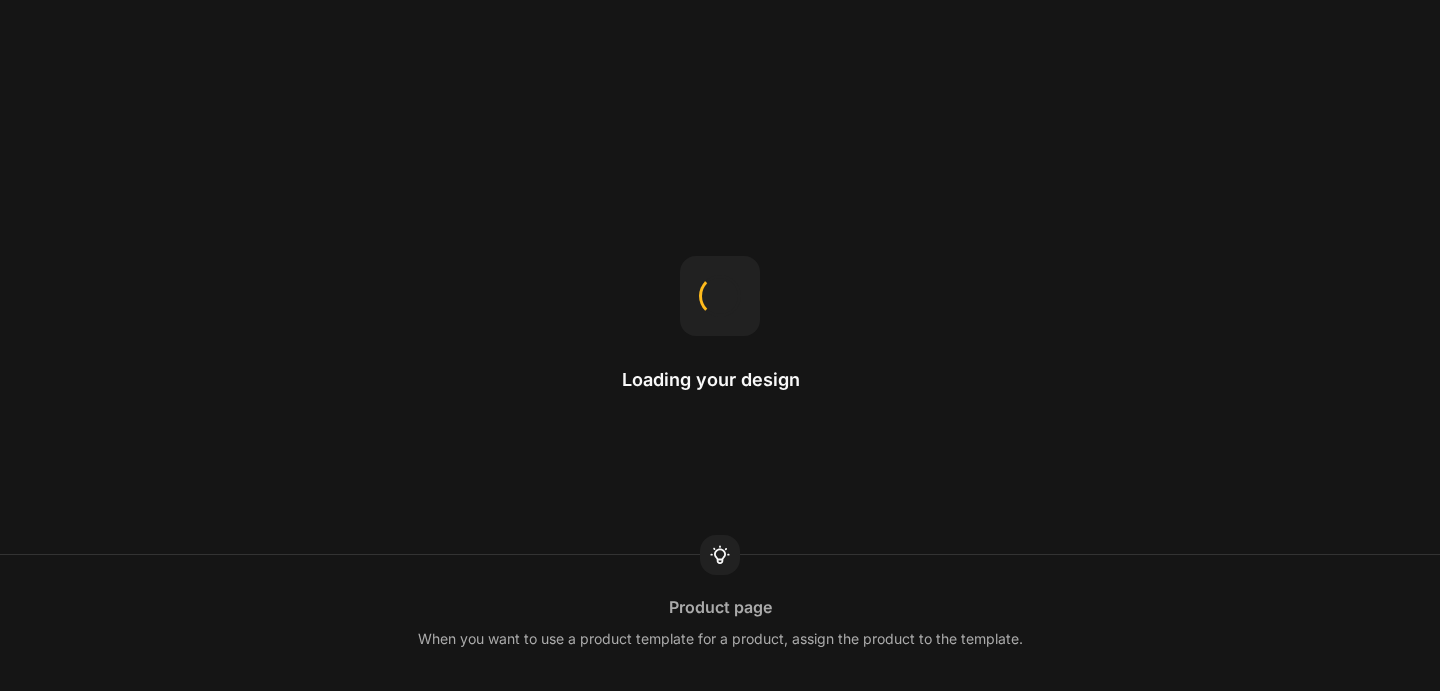 scroll, scrollTop: 0, scrollLeft: 0, axis: both 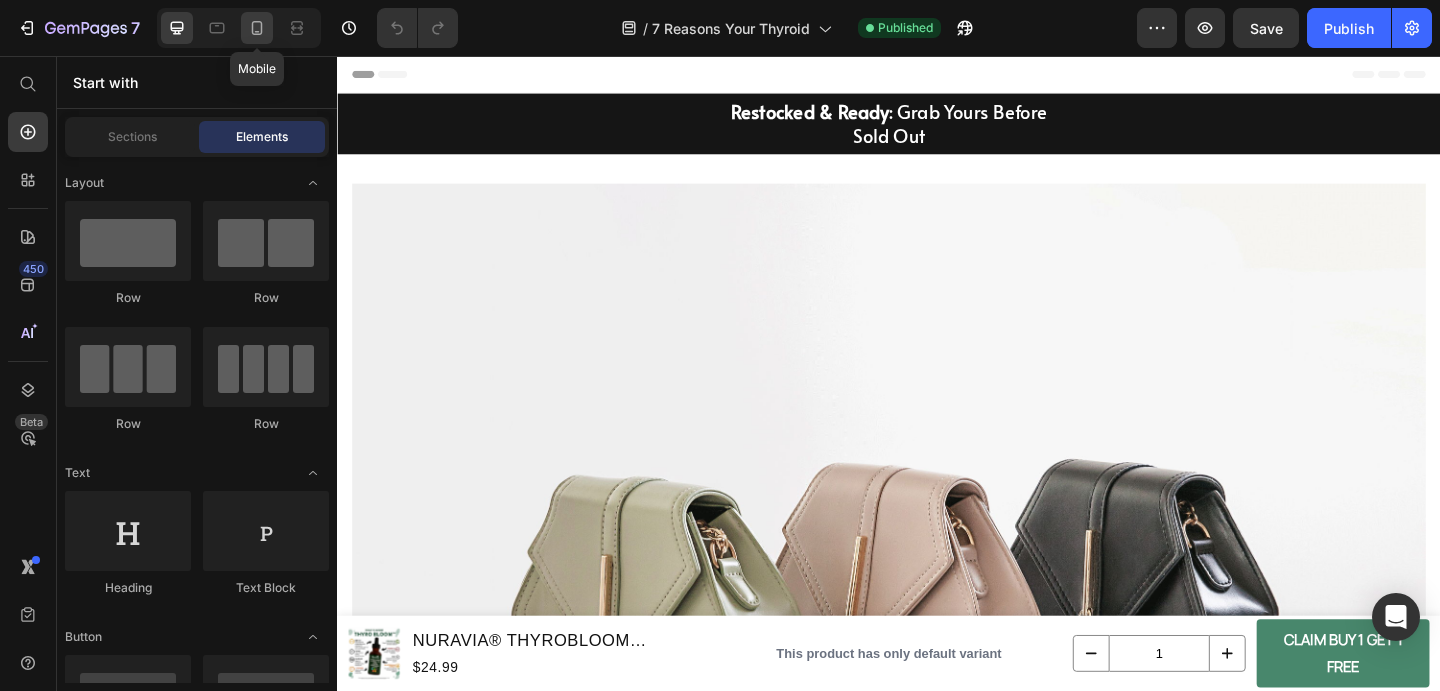 click 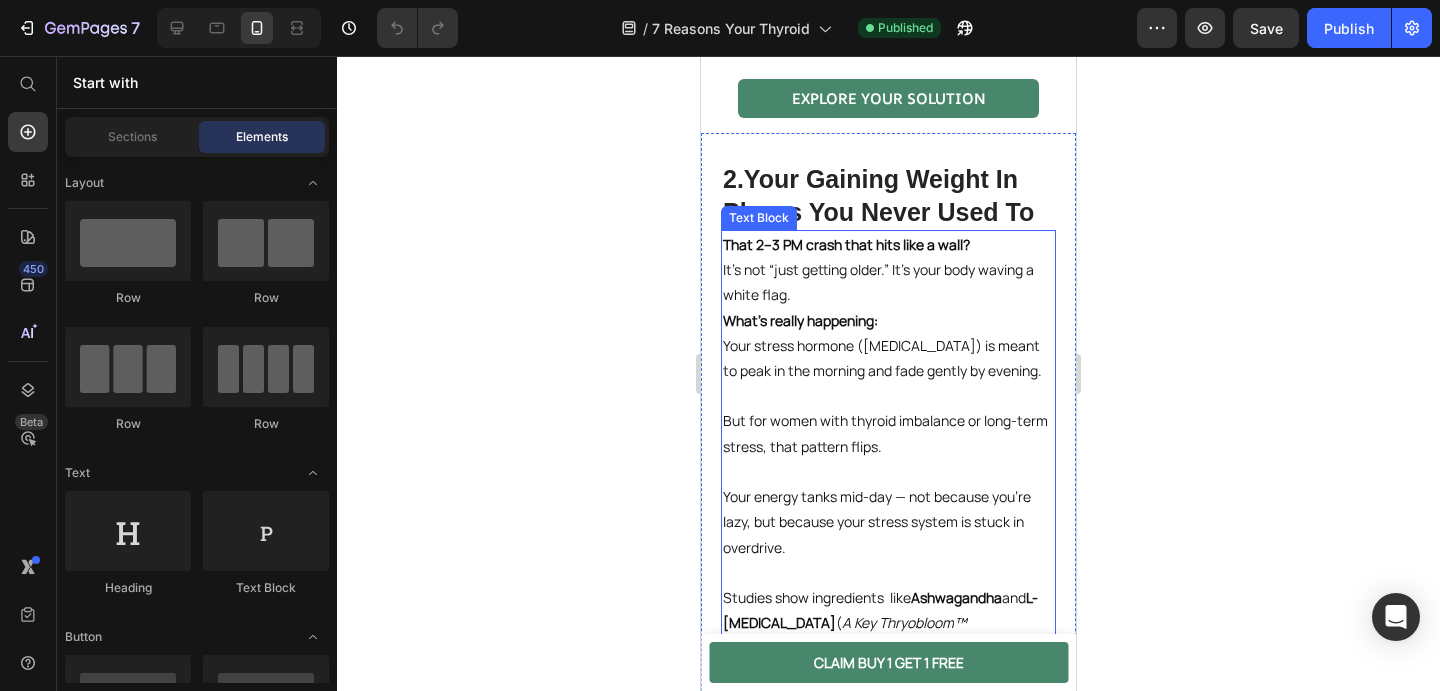 scroll, scrollTop: 1406, scrollLeft: 0, axis: vertical 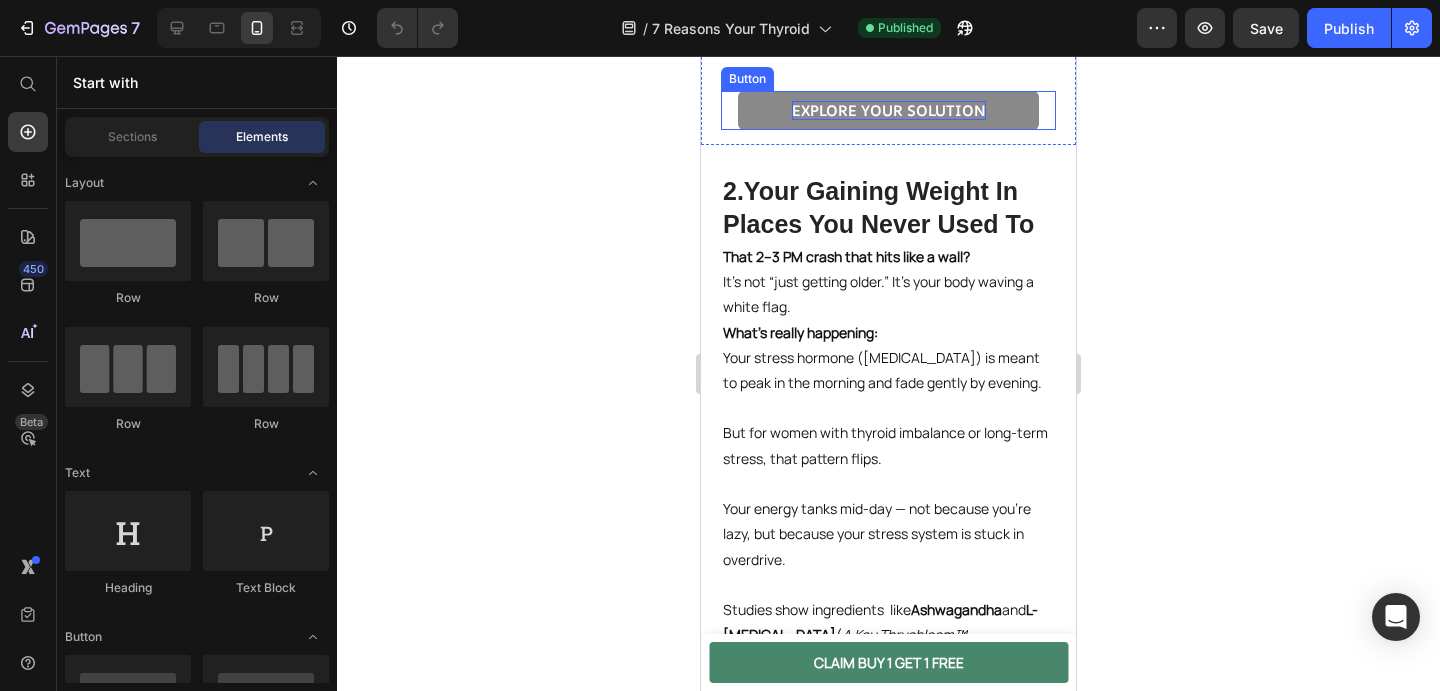 click on "EXPLORE YOUR SOLUTION" at bounding box center (889, 111) 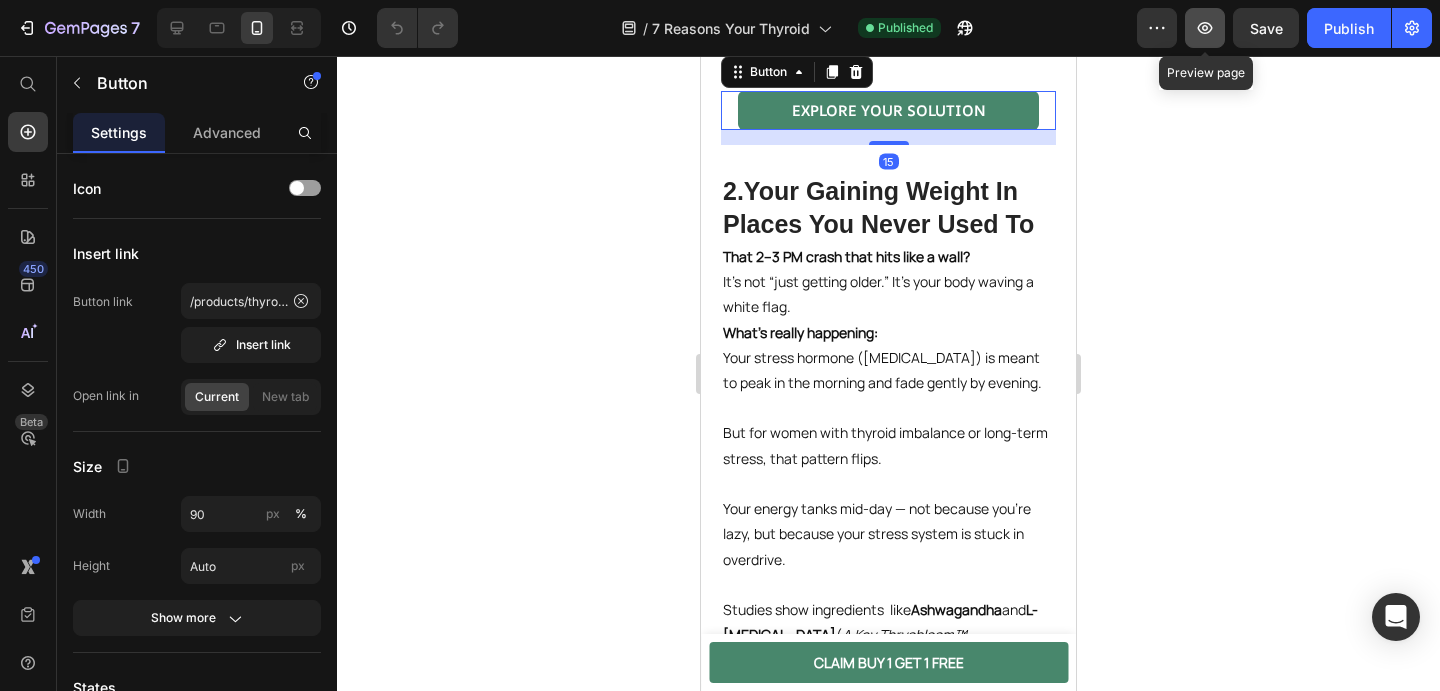 click 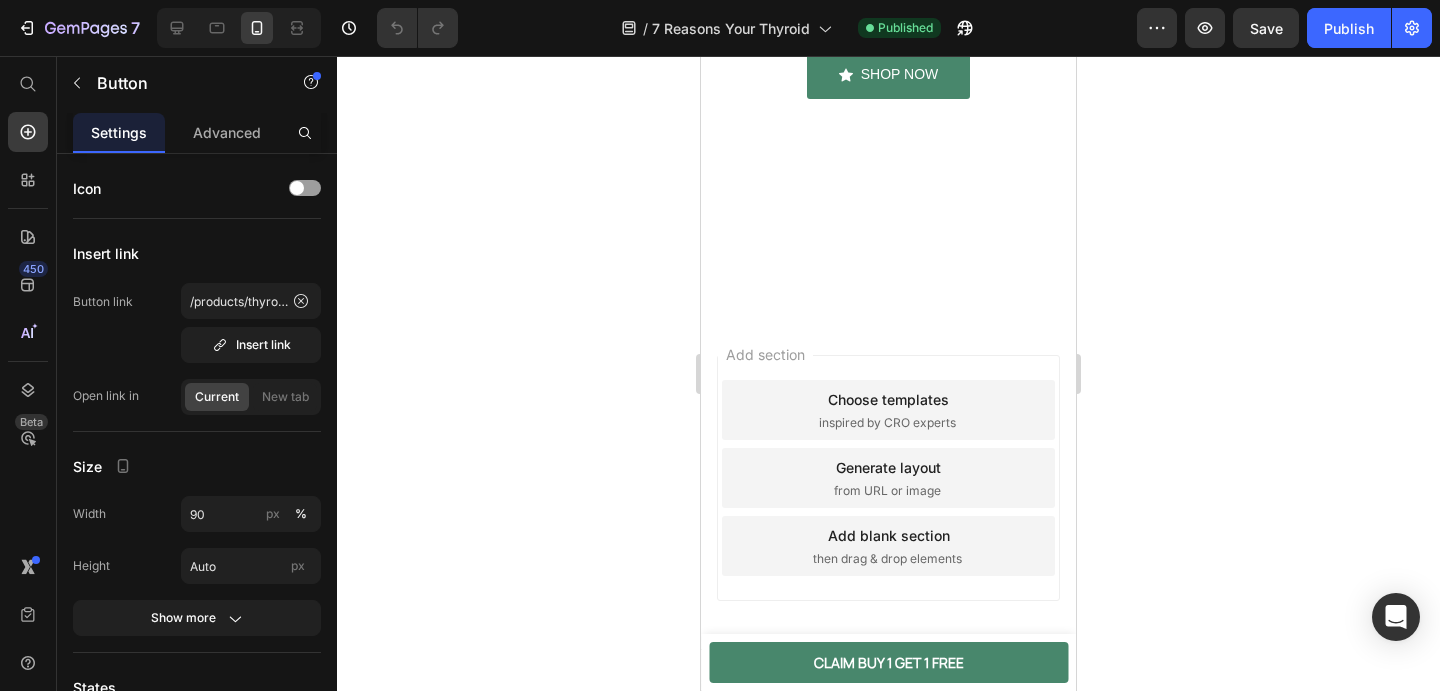 scroll, scrollTop: 11117, scrollLeft: 0, axis: vertical 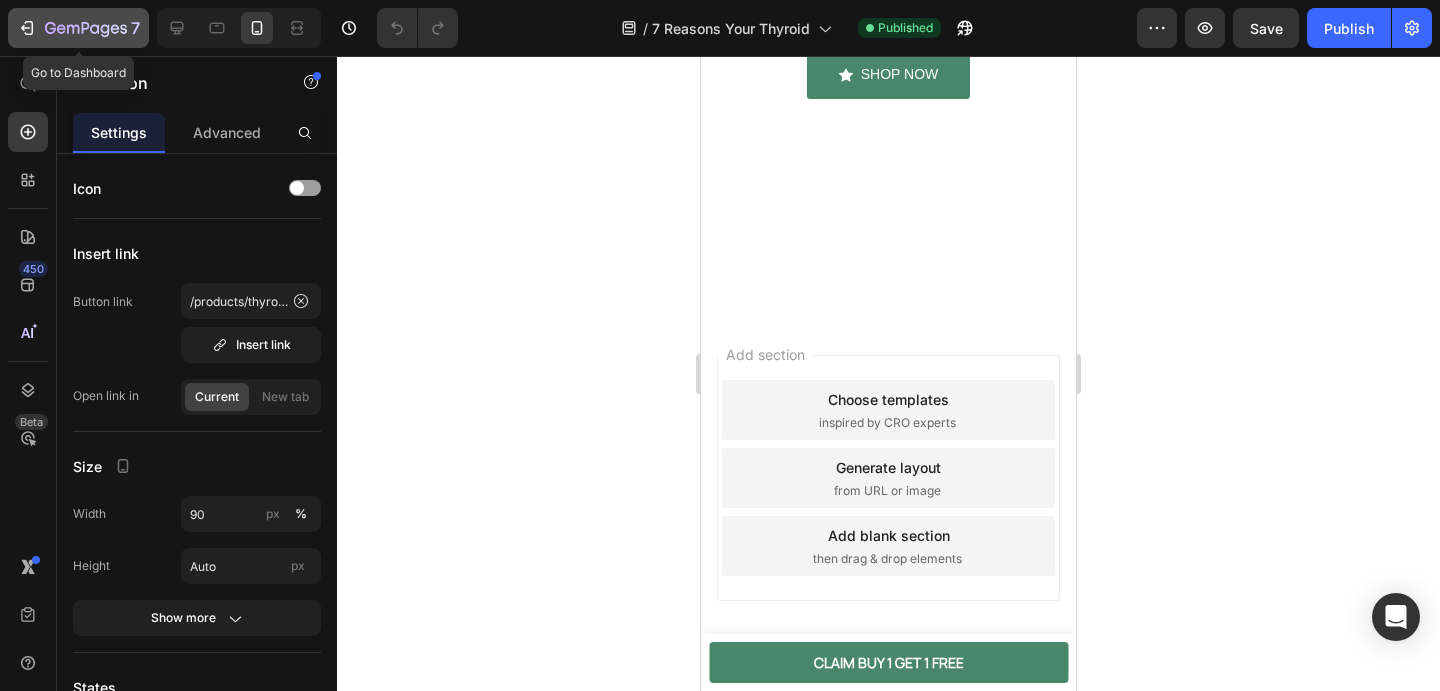 click 